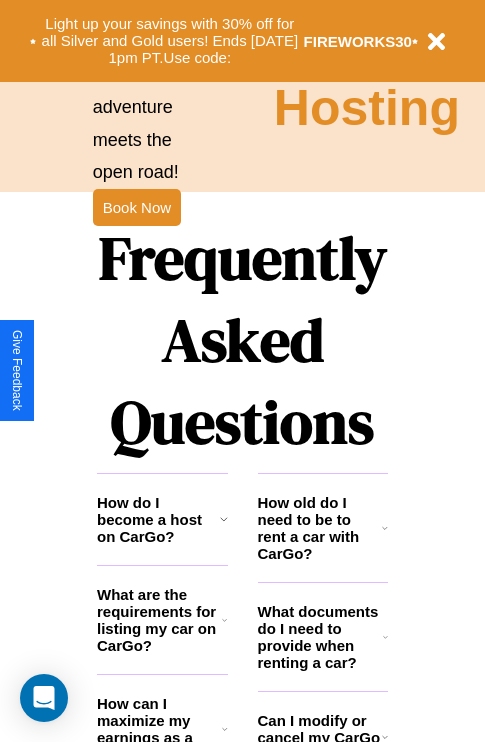 scroll, scrollTop: 2423, scrollLeft: 0, axis: vertical 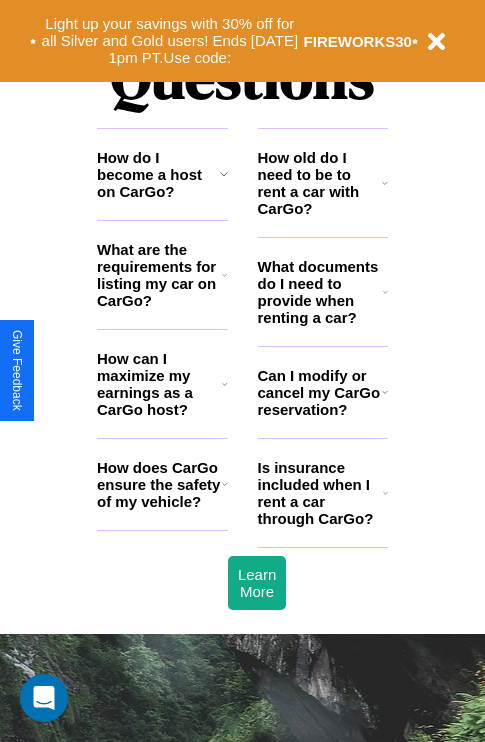 click on "How can I maximize my earnings as a CarGo host?" at bounding box center (159, 384) 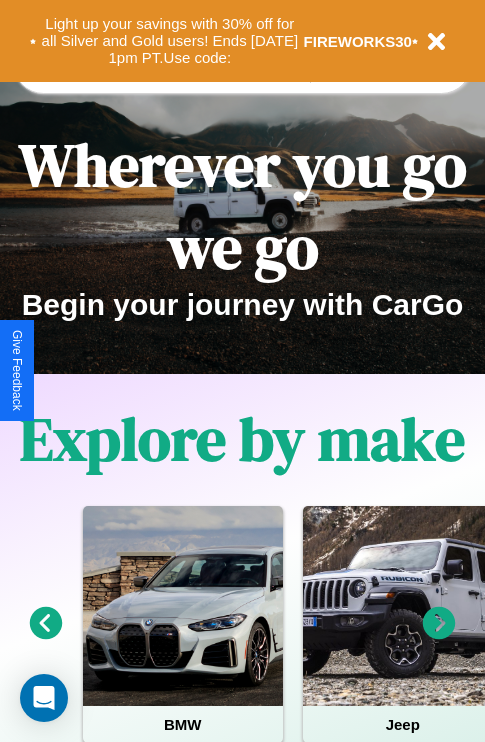 scroll, scrollTop: 0, scrollLeft: 0, axis: both 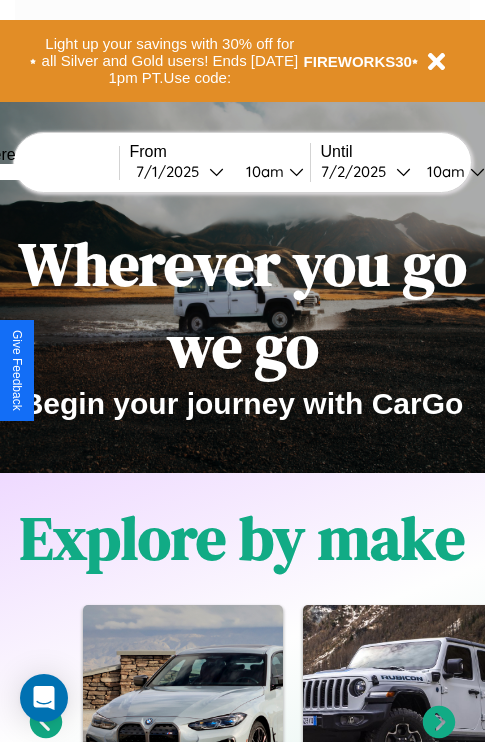 click at bounding box center (44, 172) 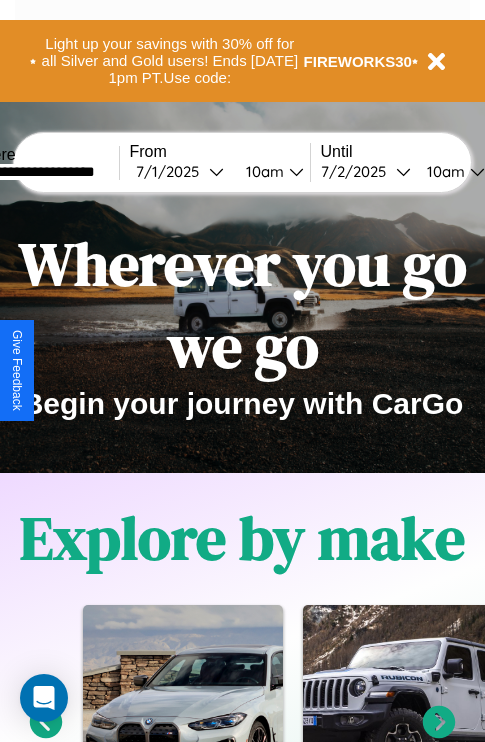 type on "**********" 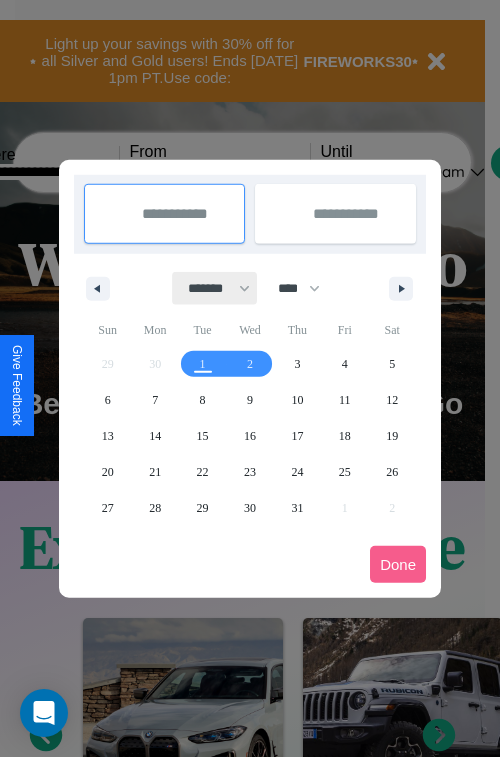 click on "******* ******** ***** ***** *** **** **** ****** ********* ******* ******** ********" at bounding box center [215, 288] 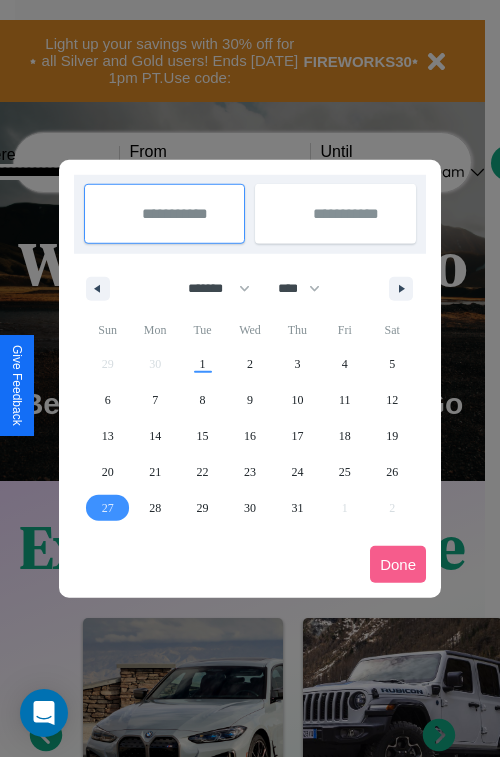 click on "27" at bounding box center [108, 508] 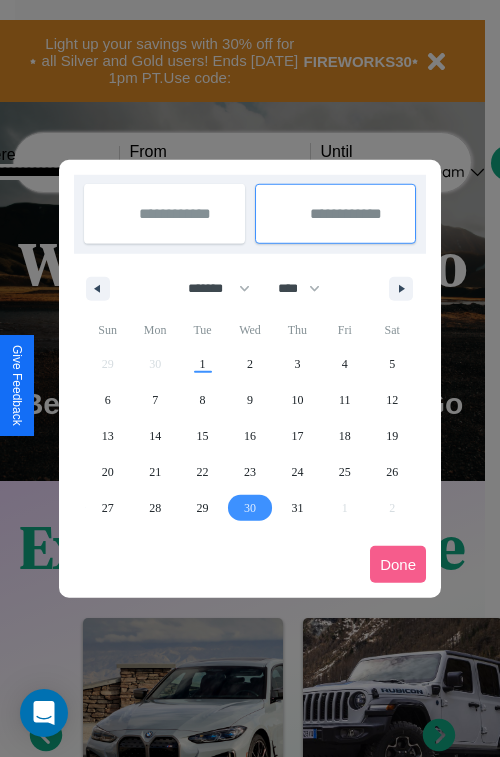 click on "30" at bounding box center (250, 508) 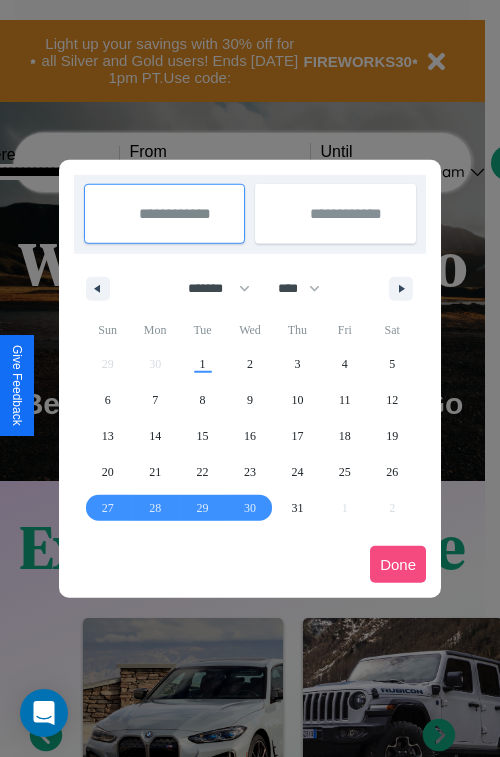 click on "Done" at bounding box center (398, 564) 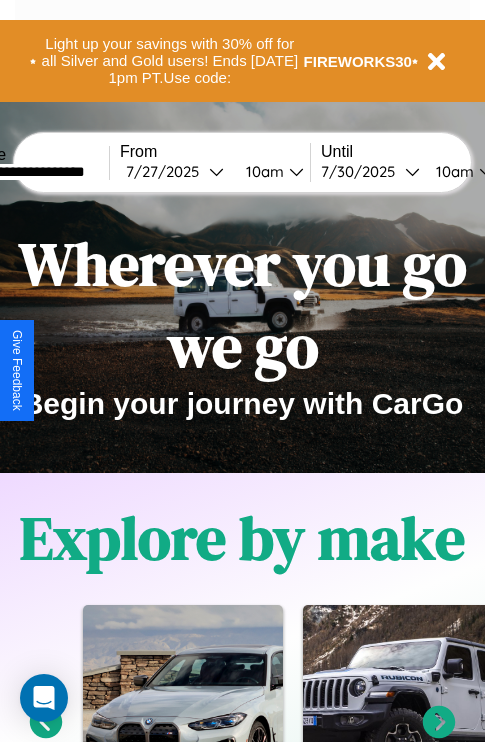 scroll, scrollTop: 0, scrollLeft: 76, axis: horizontal 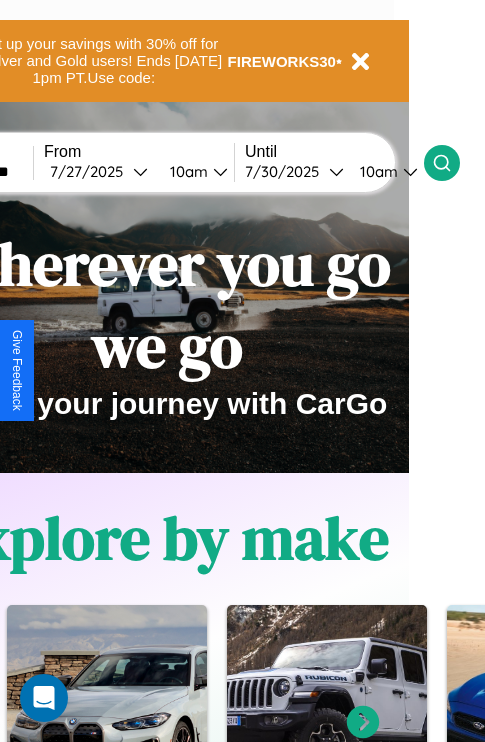 click 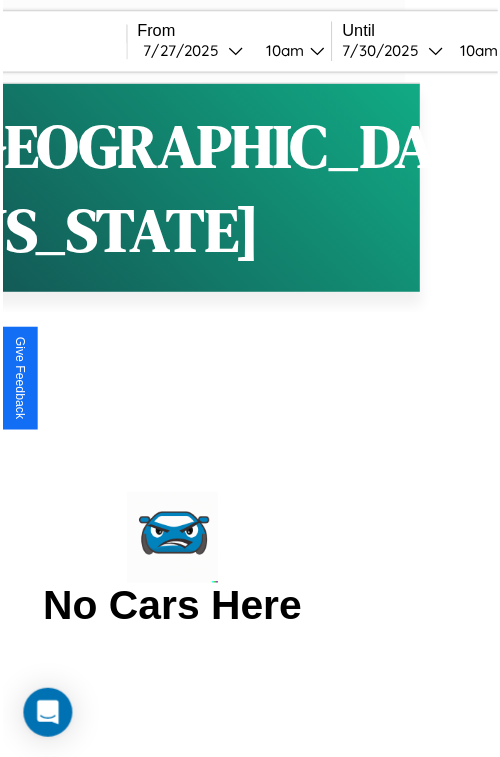 scroll, scrollTop: 0, scrollLeft: 0, axis: both 